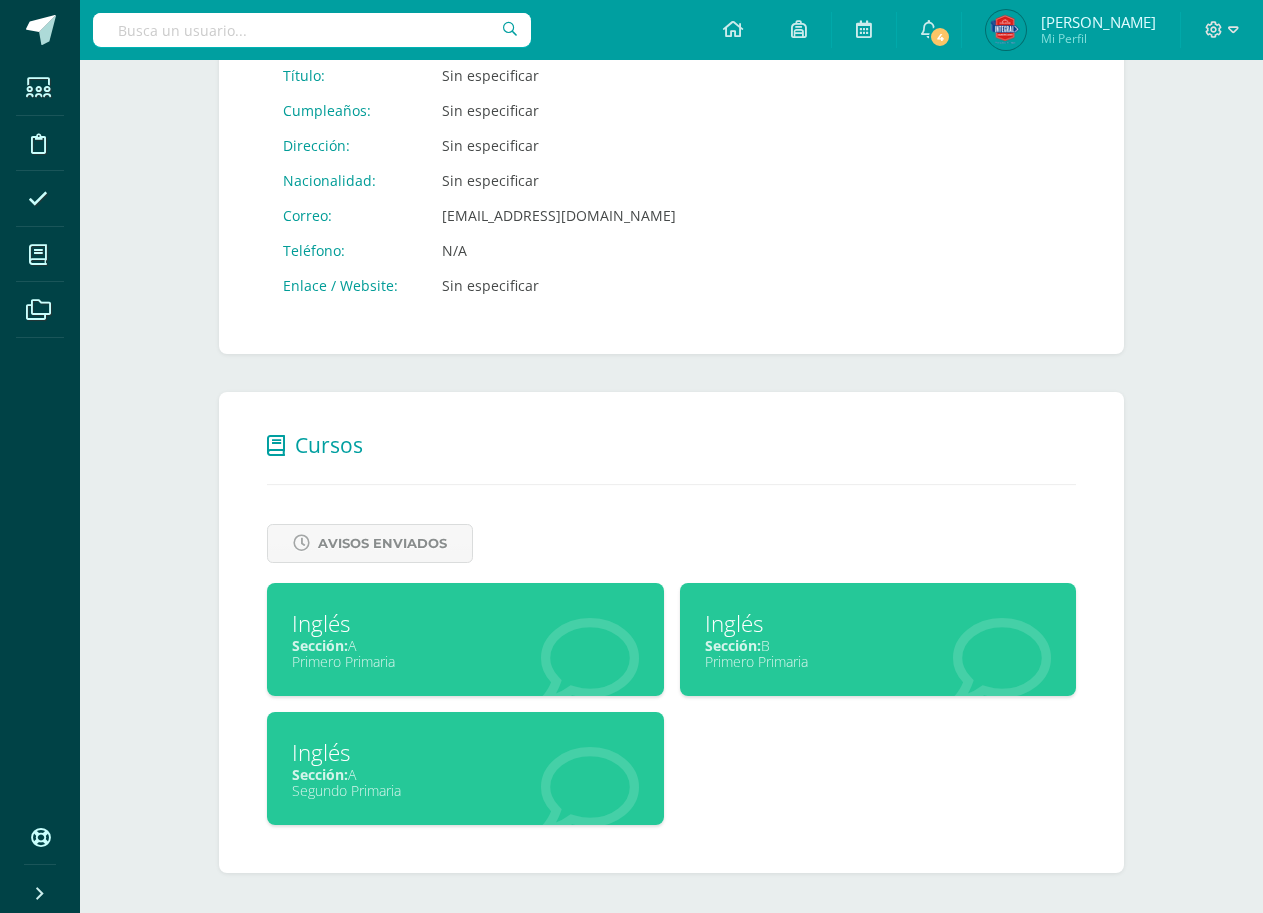 scroll, scrollTop: 418, scrollLeft: 0, axis: vertical 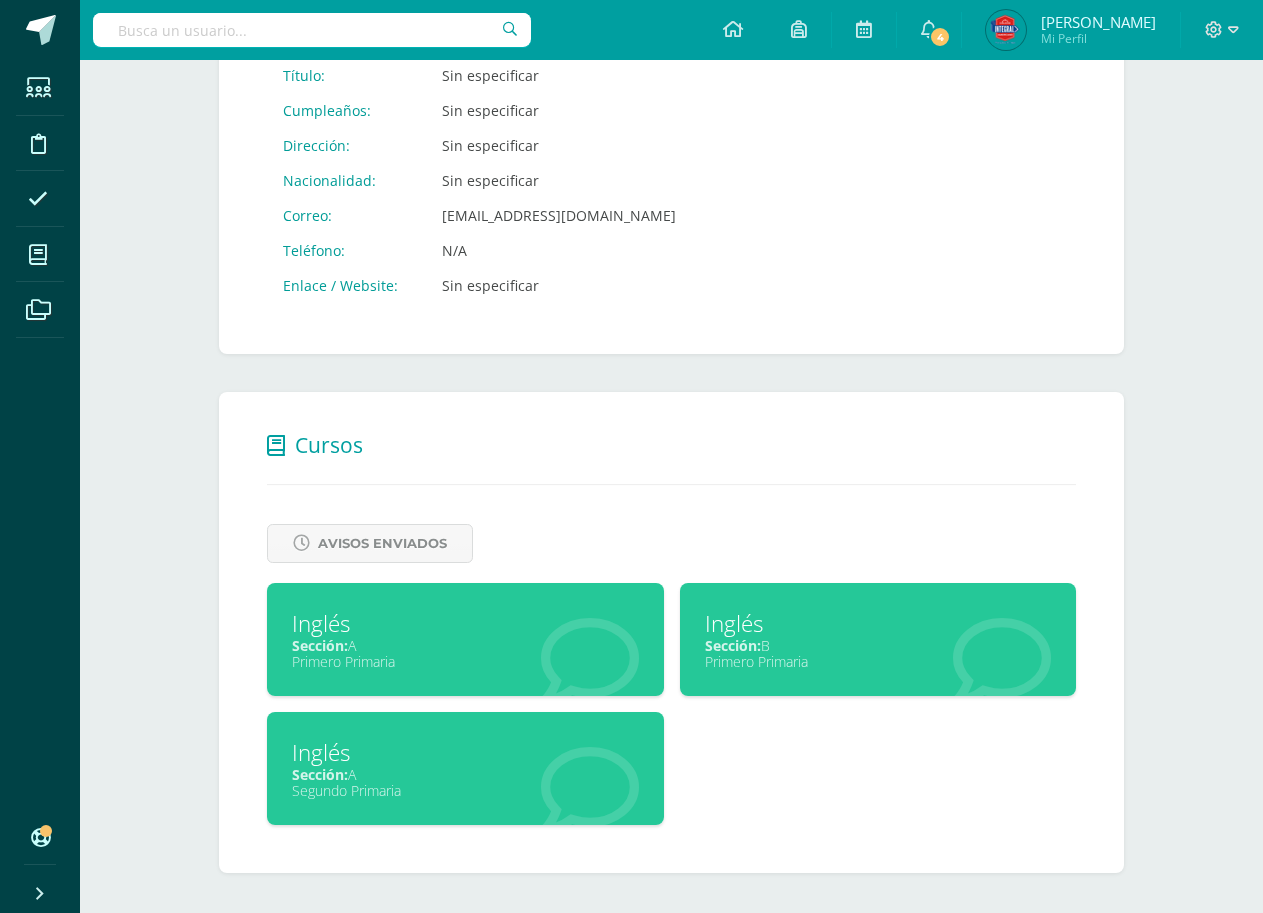 click on "Segundo Primaria" at bounding box center (465, 790) 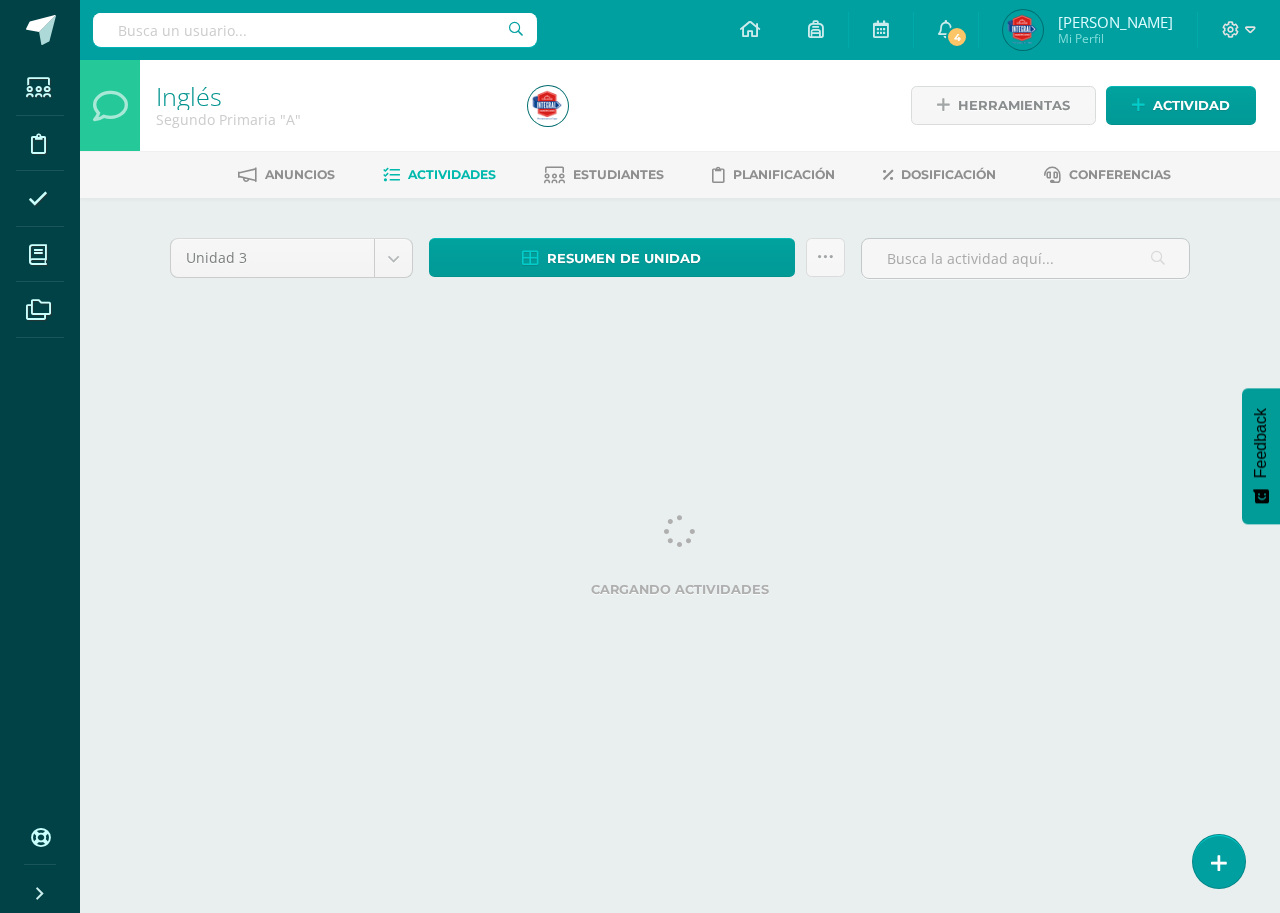 scroll, scrollTop: 0, scrollLeft: 0, axis: both 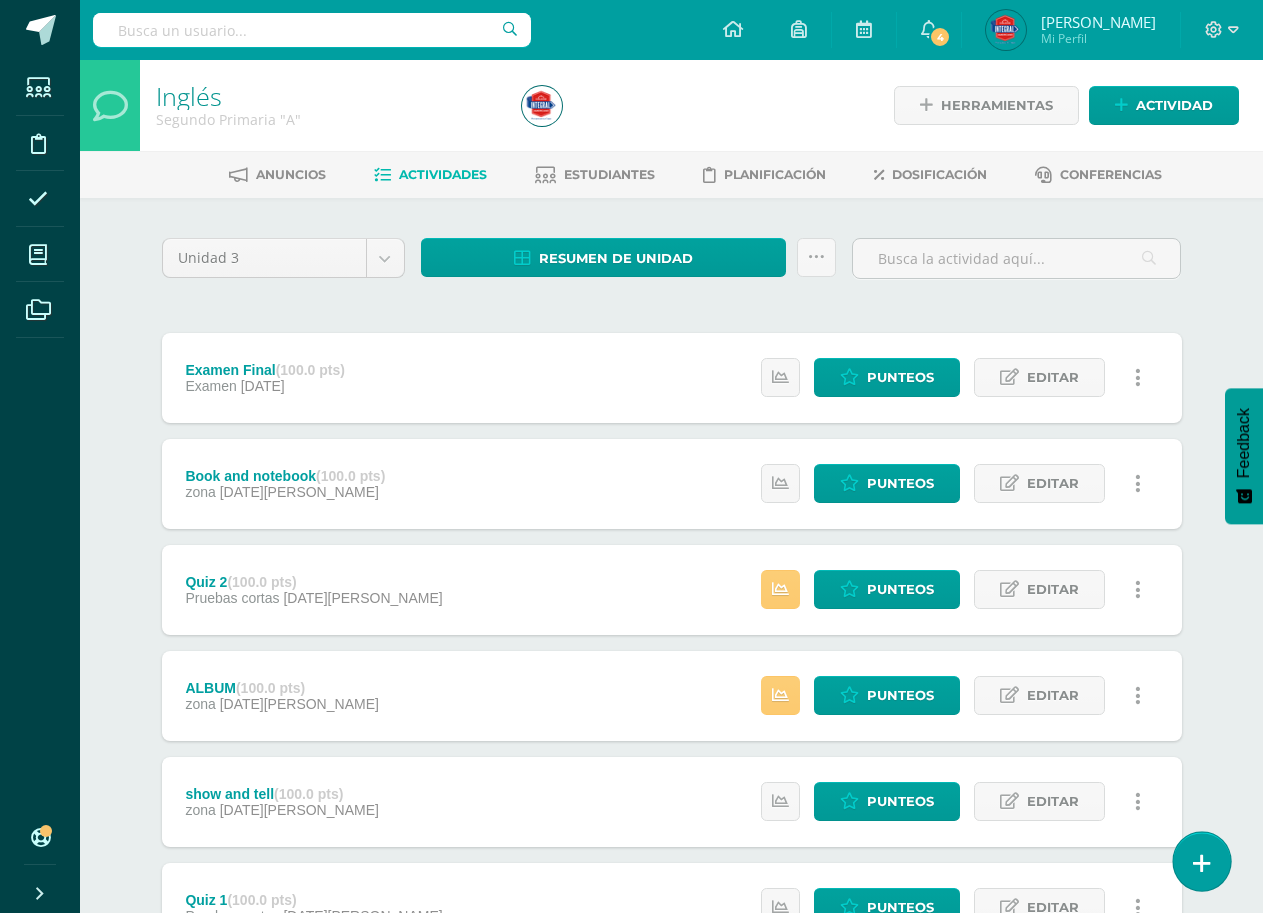 click at bounding box center (1201, 861) 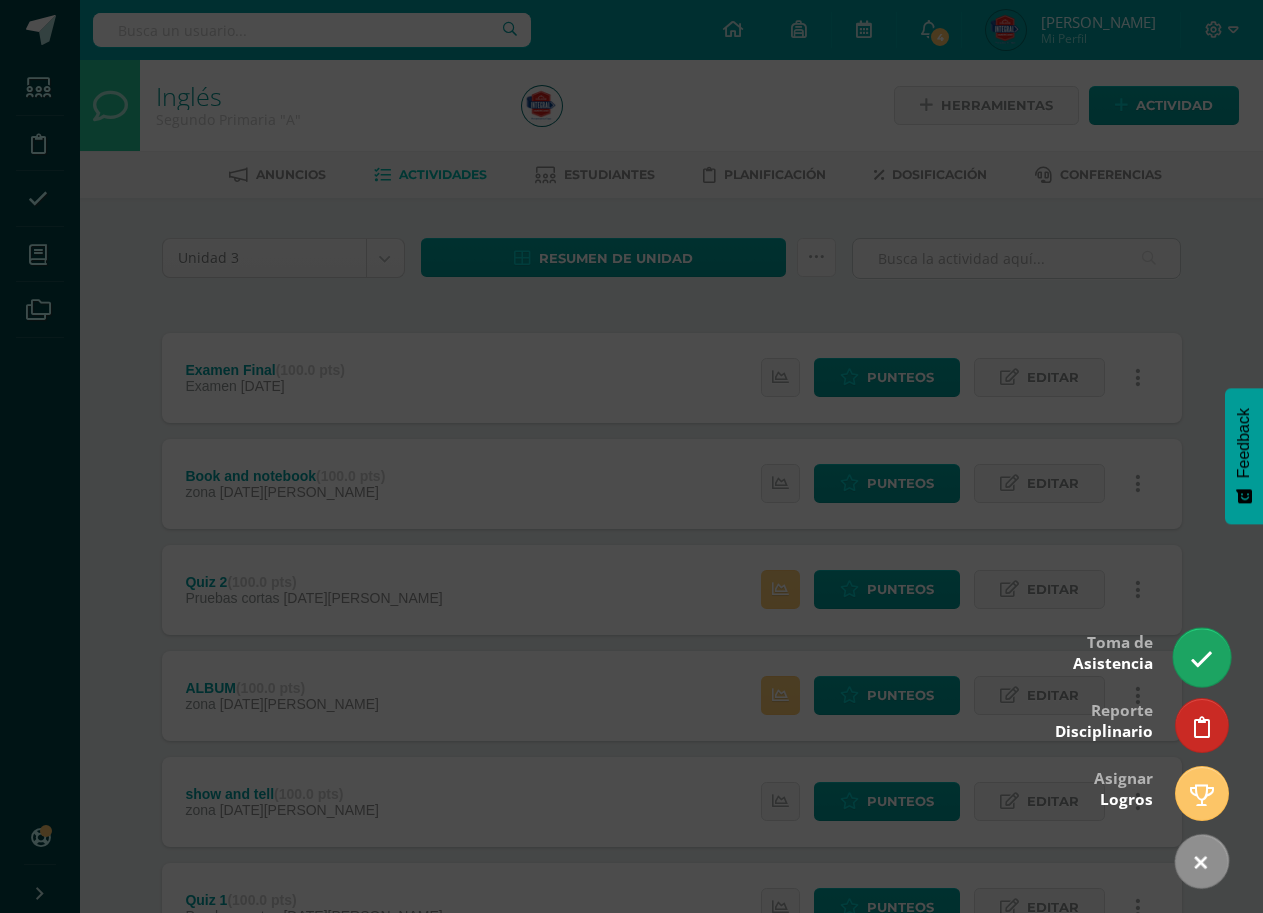 click at bounding box center (1201, 659) 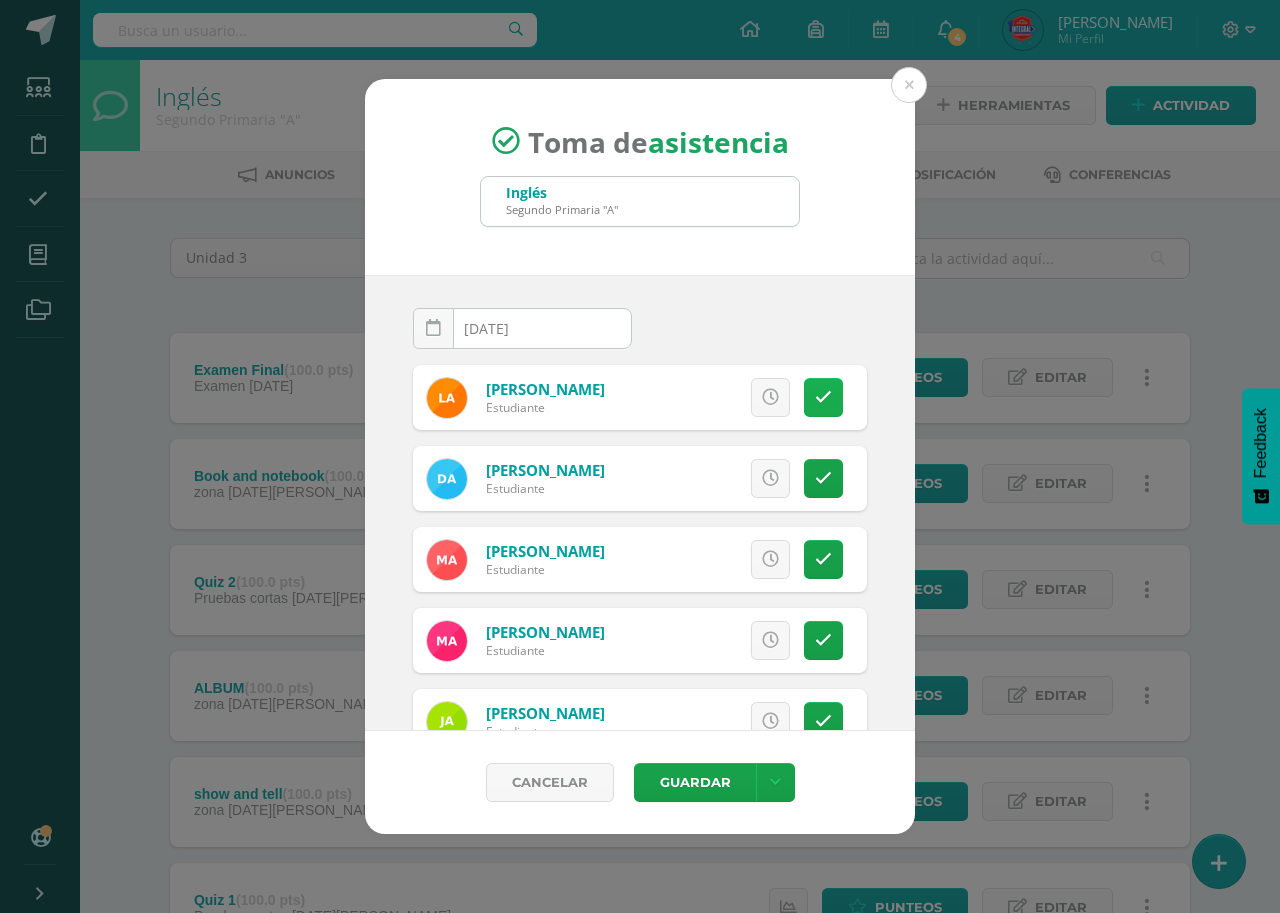 click at bounding box center [823, 397] 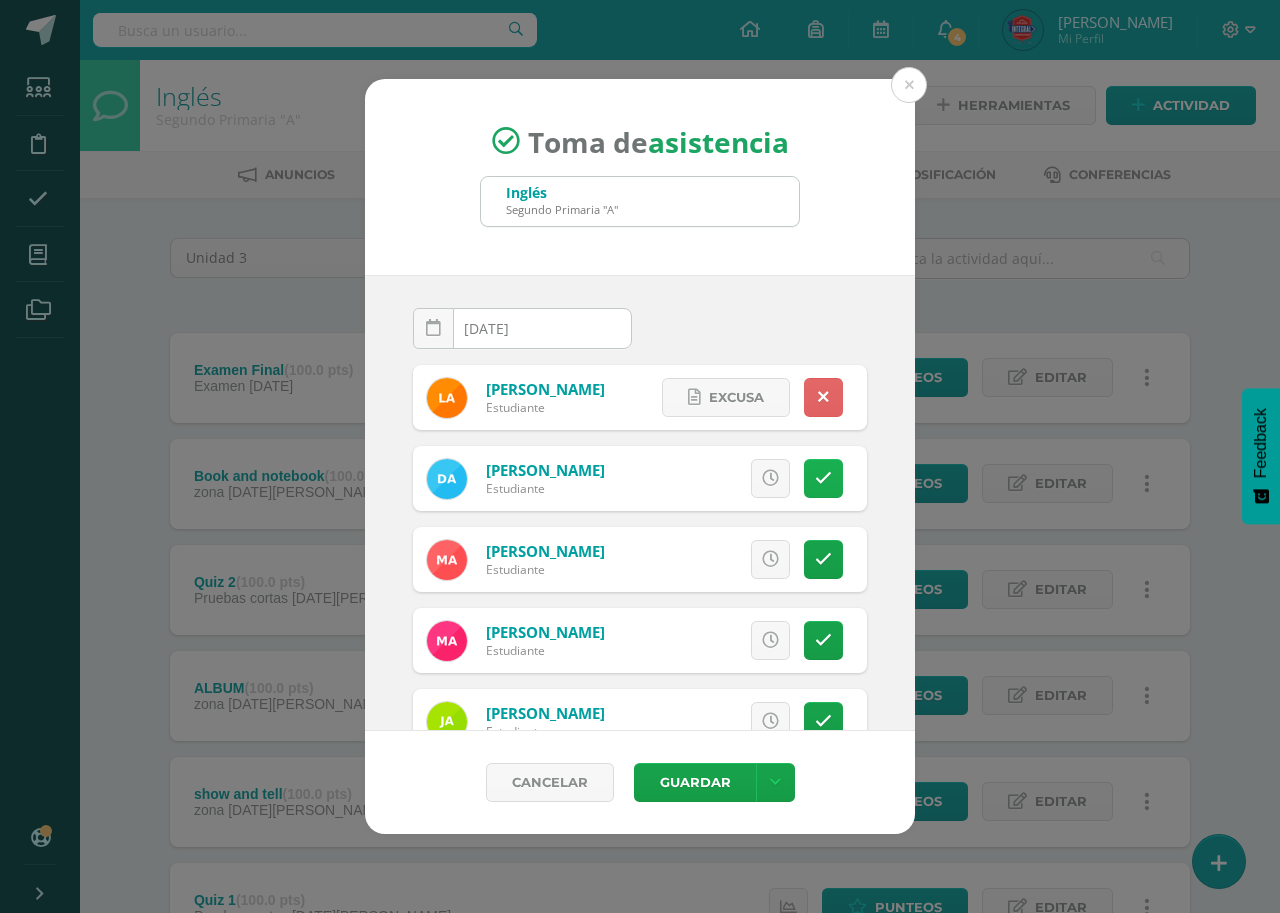 click at bounding box center (823, 478) 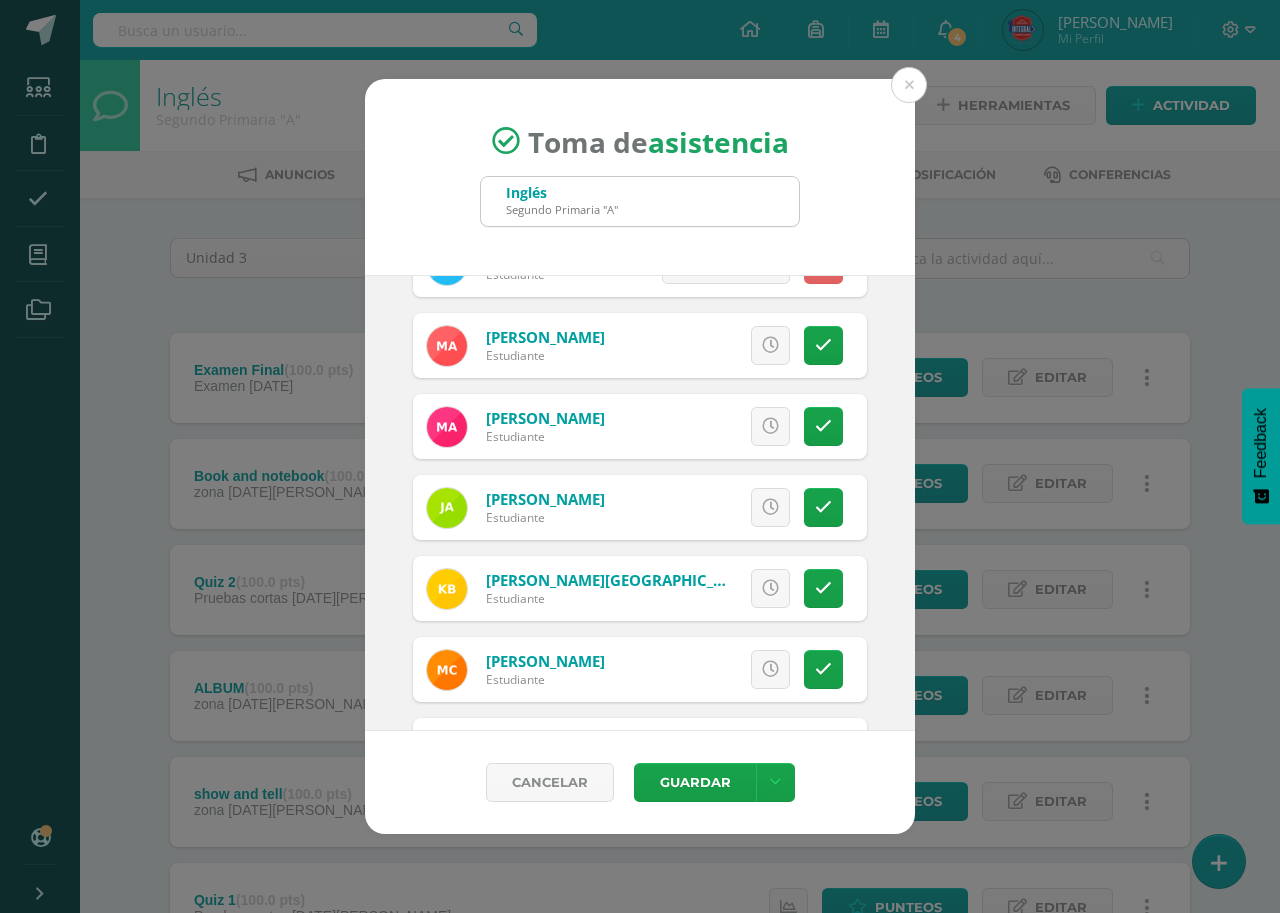 scroll, scrollTop: 220, scrollLeft: 0, axis: vertical 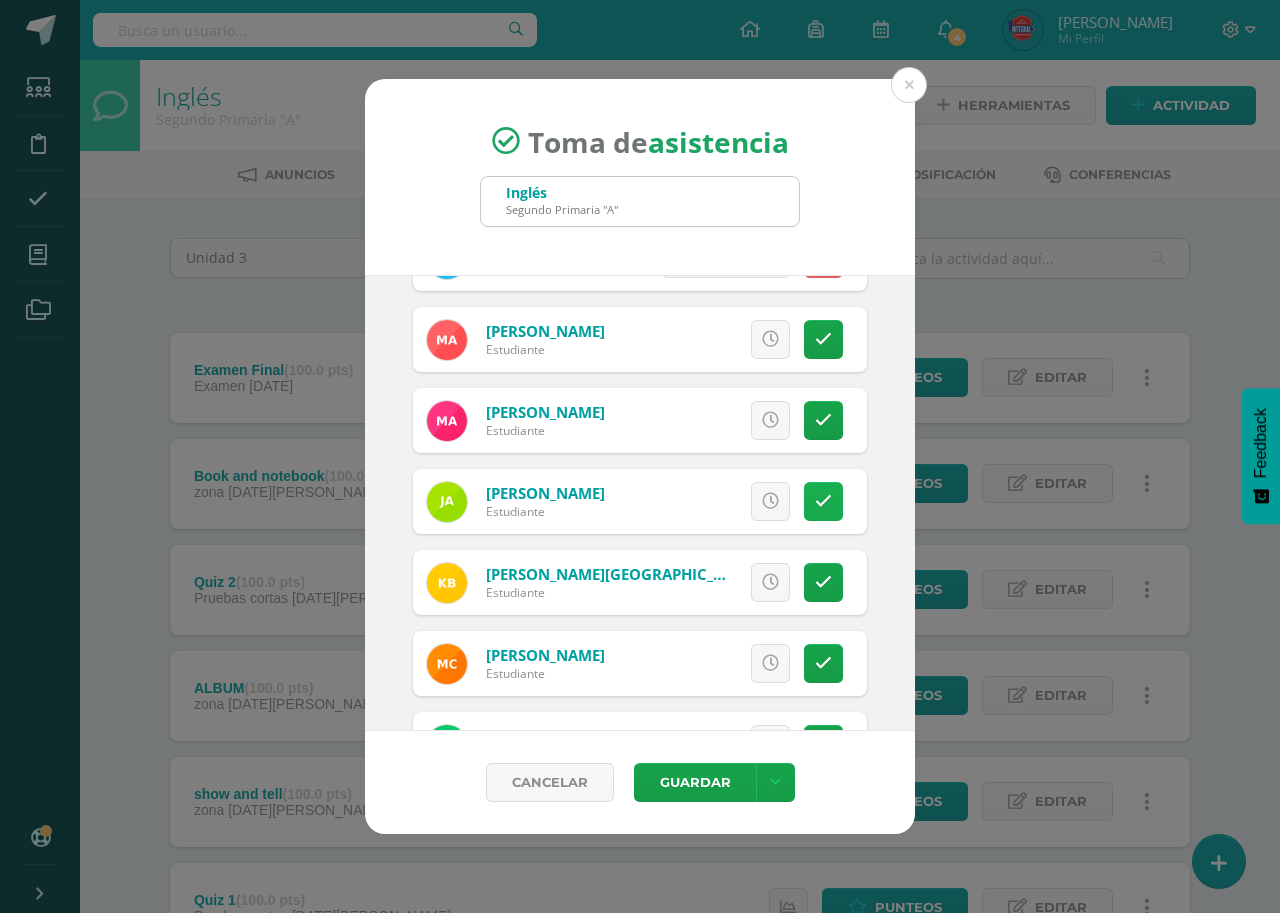 click at bounding box center [823, 501] 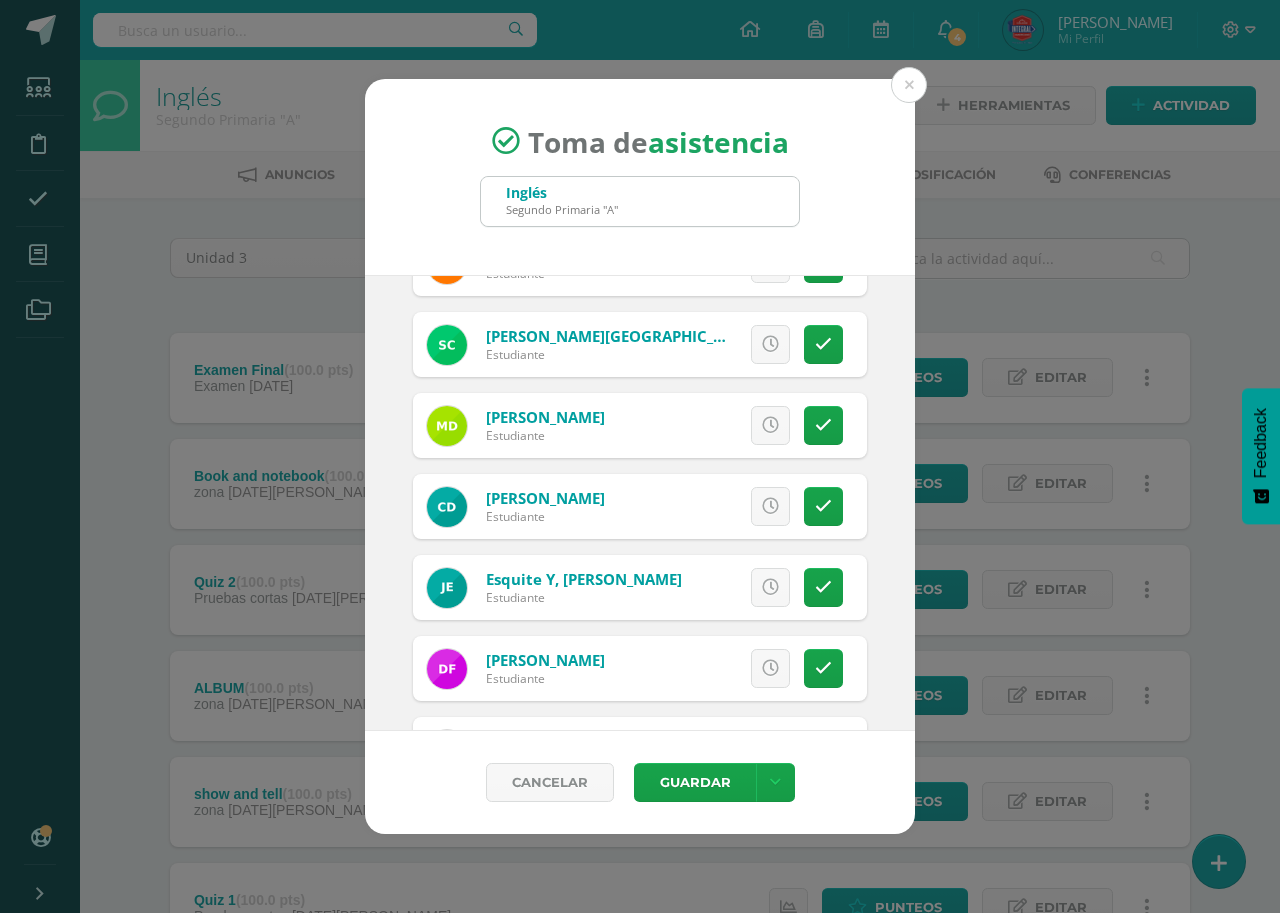 scroll, scrollTop: 654, scrollLeft: 0, axis: vertical 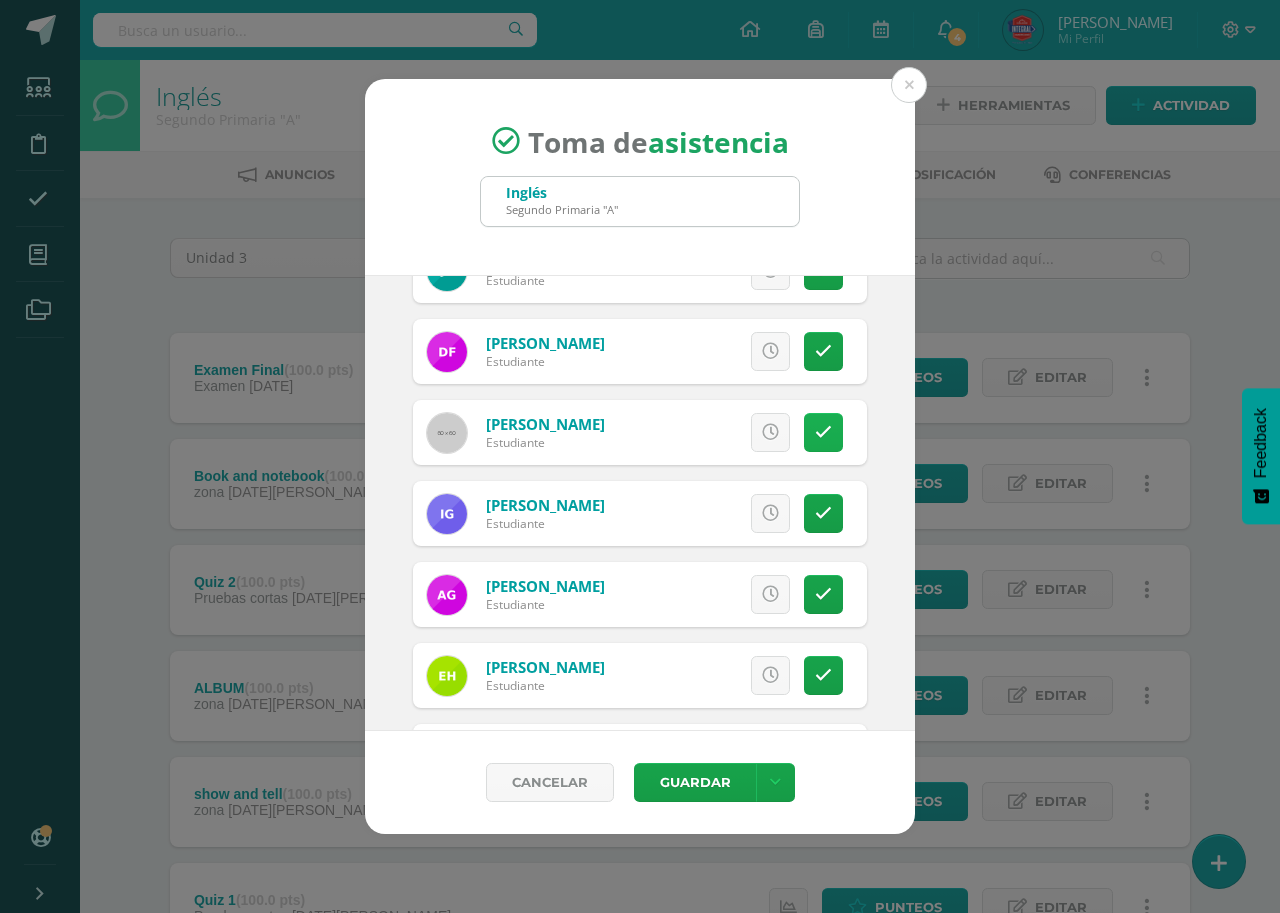 click at bounding box center [823, 432] 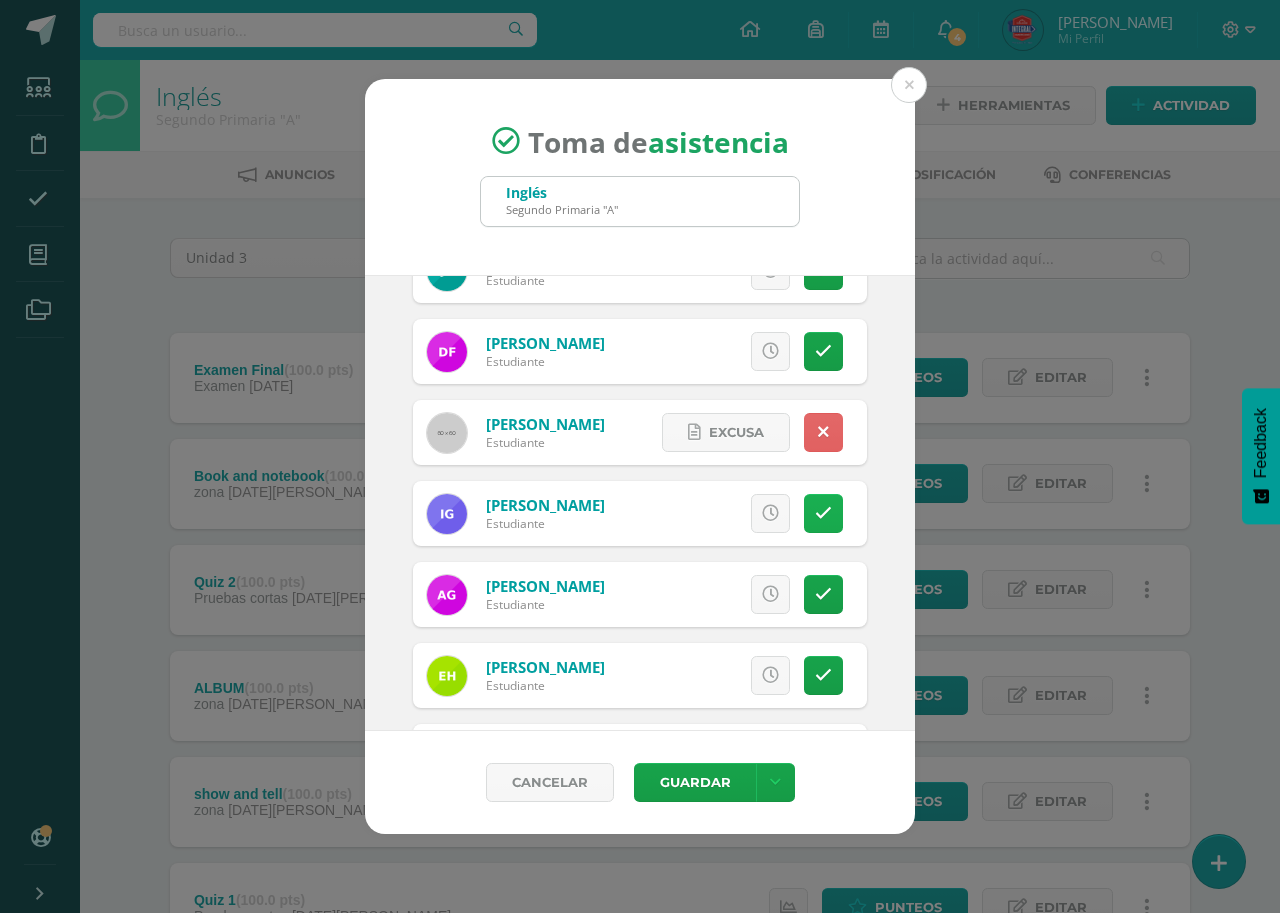 click at bounding box center [823, 513] 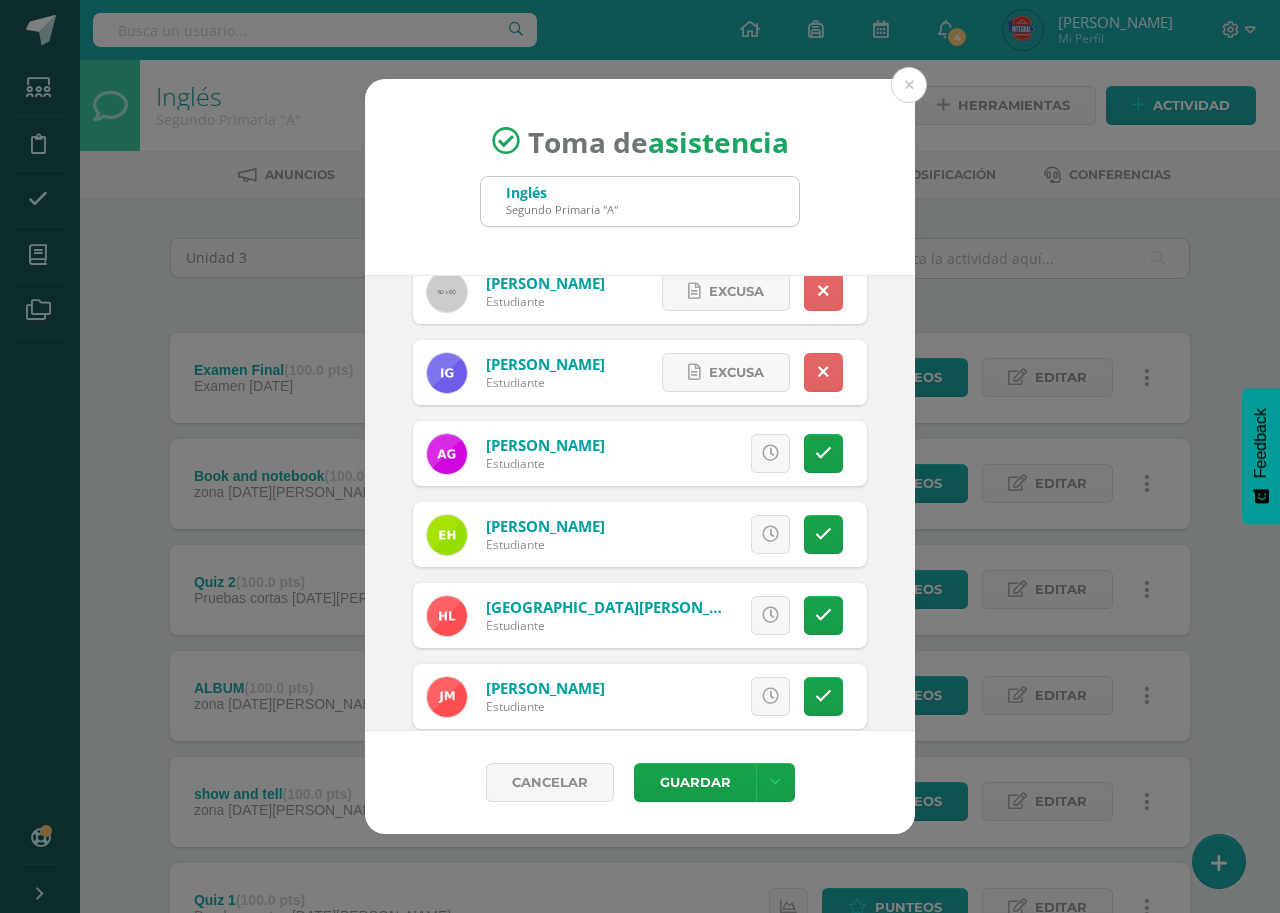 scroll, scrollTop: 1185, scrollLeft: 0, axis: vertical 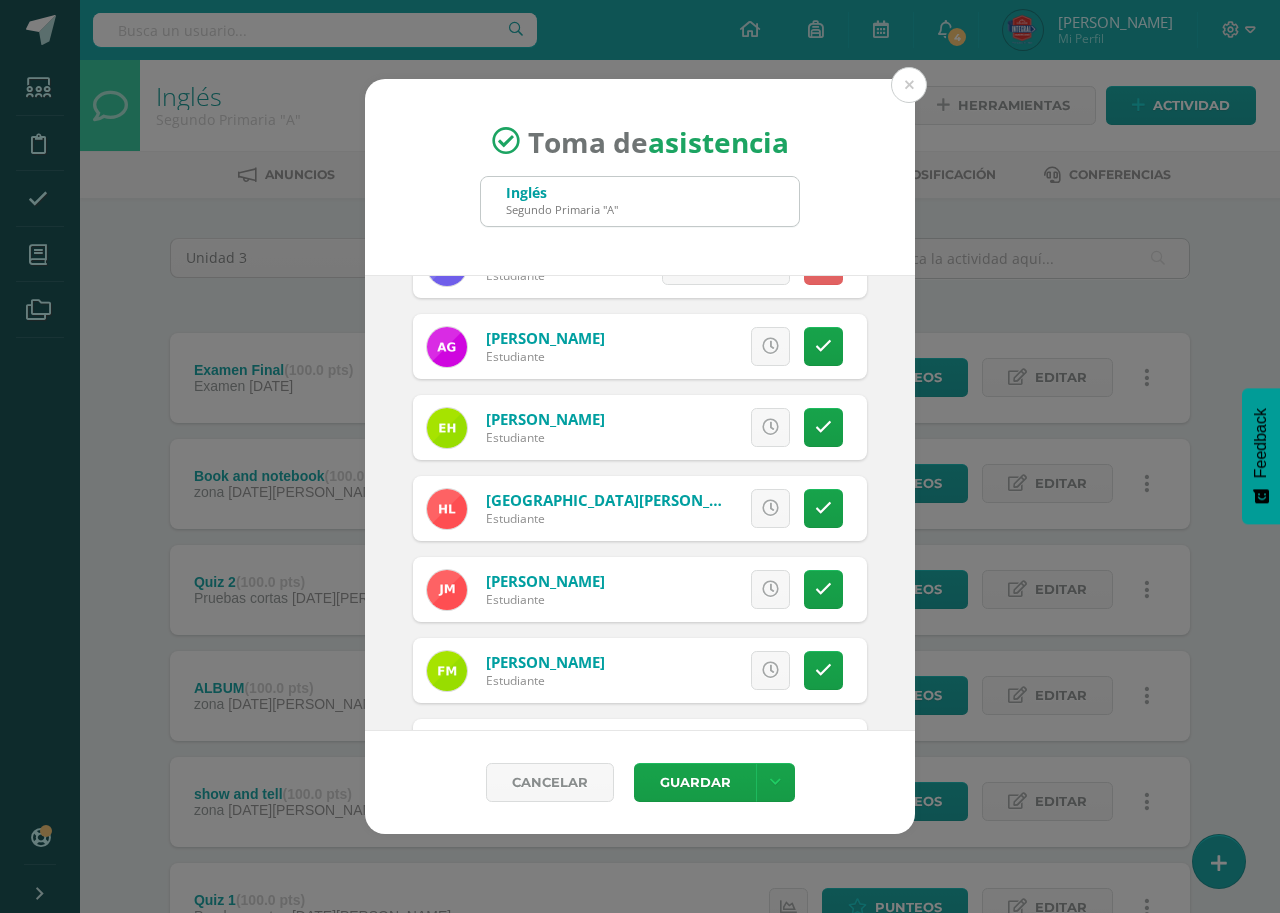 click on "Excusa
Detalles sobre excusa:
Añadir excusa a todas las inasistencias del día
Cancelar
Agregar" at bounding box center [723, 346] 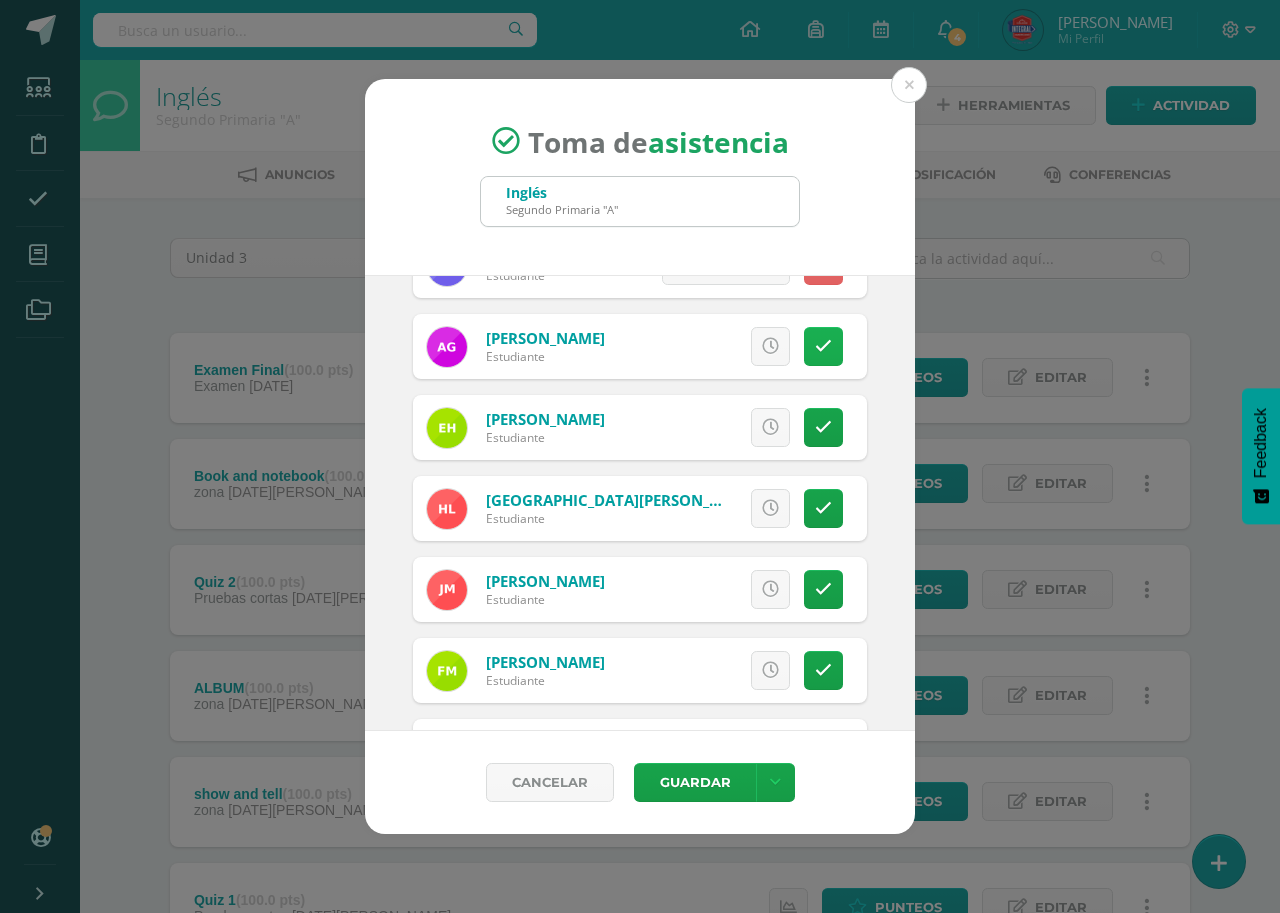 click at bounding box center [823, 346] 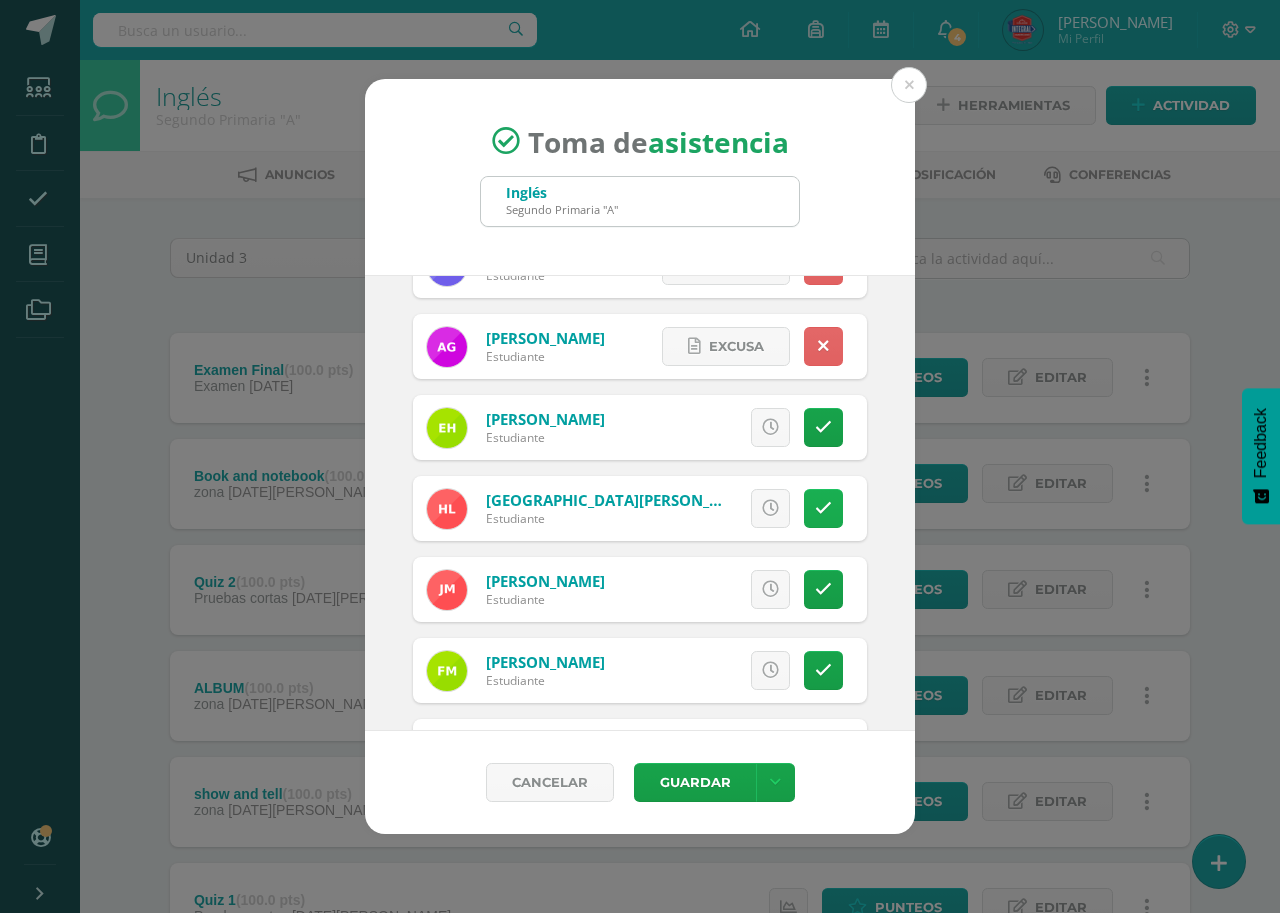 click at bounding box center [823, 508] 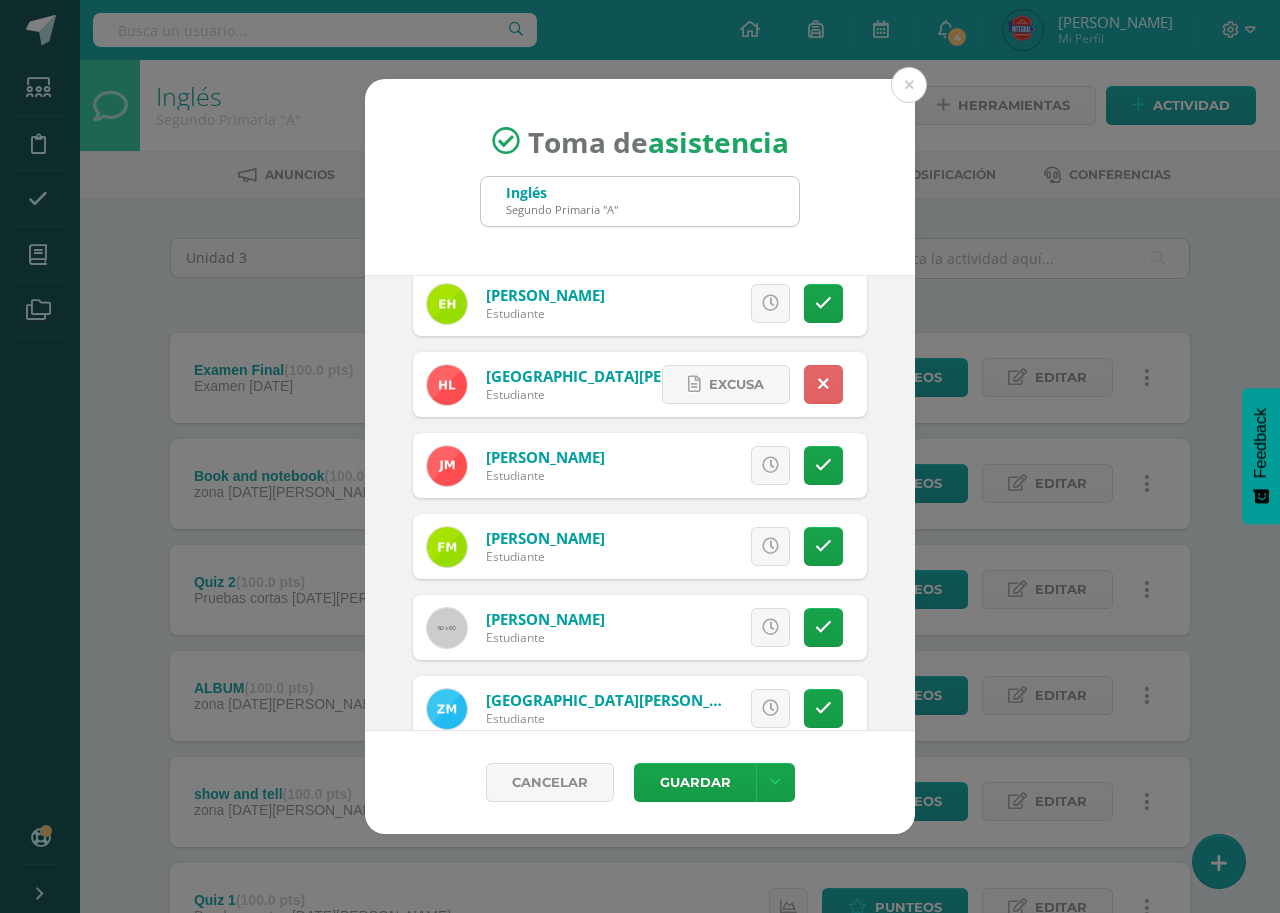 scroll, scrollTop: 1321, scrollLeft: 0, axis: vertical 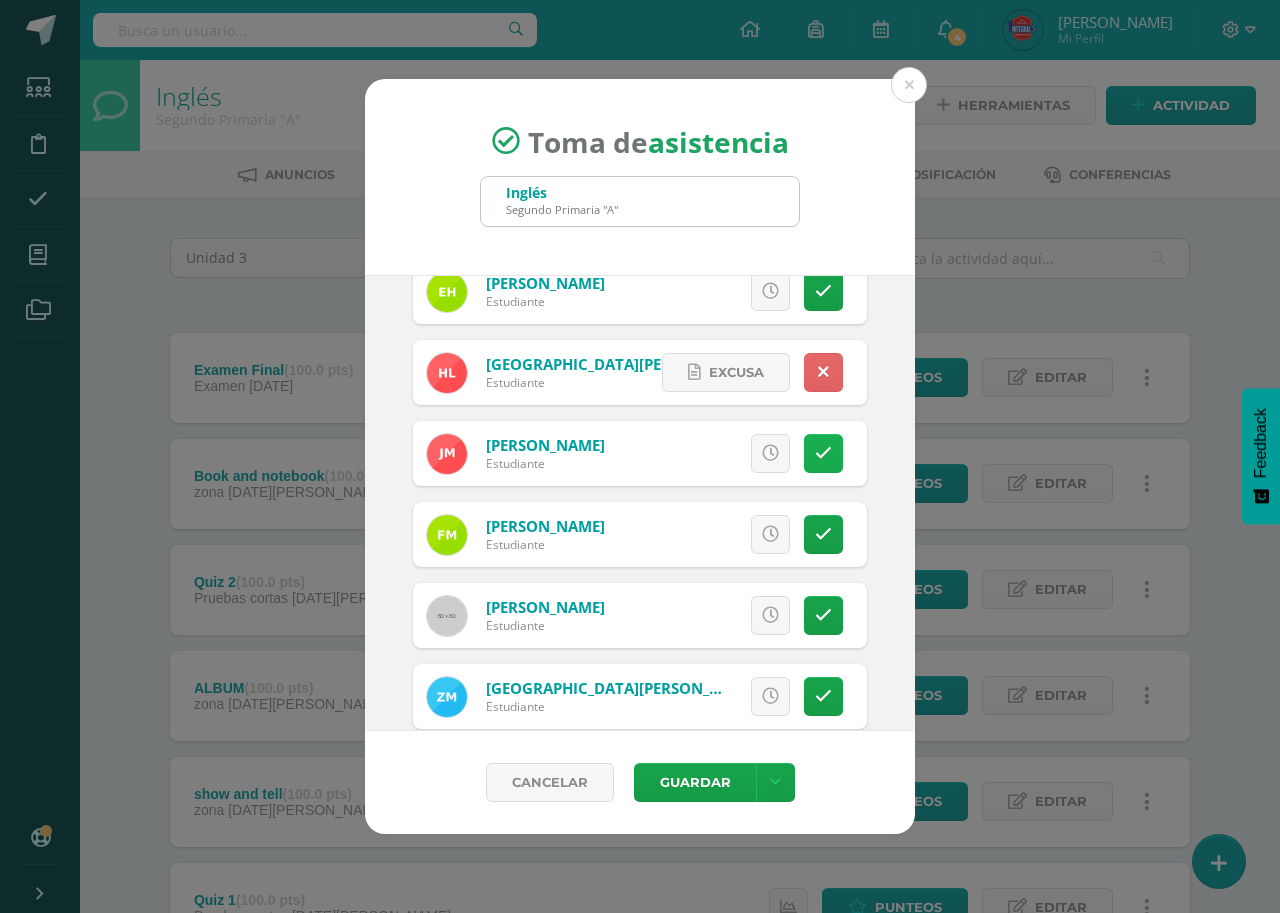 click at bounding box center (823, 453) 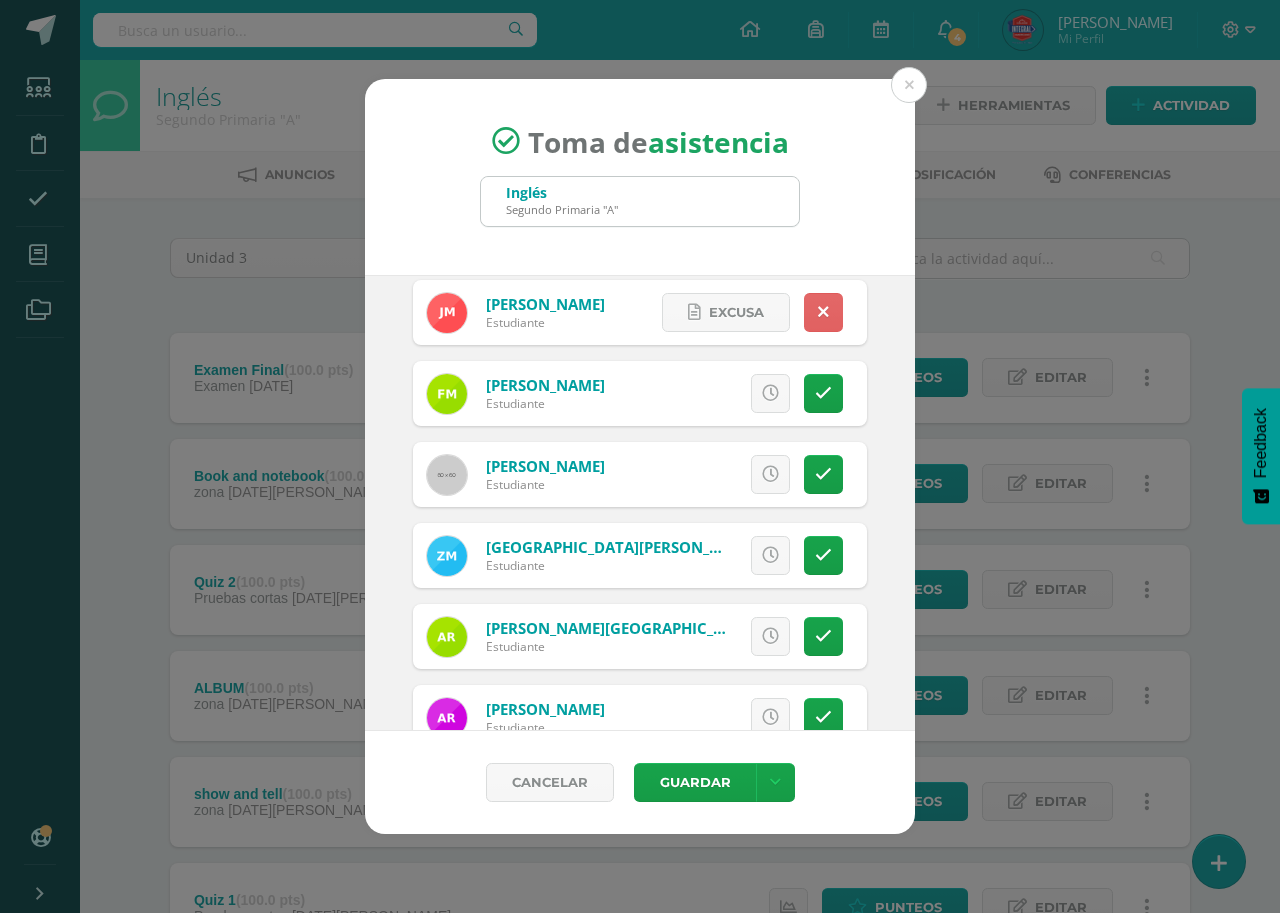 scroll, scrollTop: 1654, scrollLeft: 0, axis: vertical 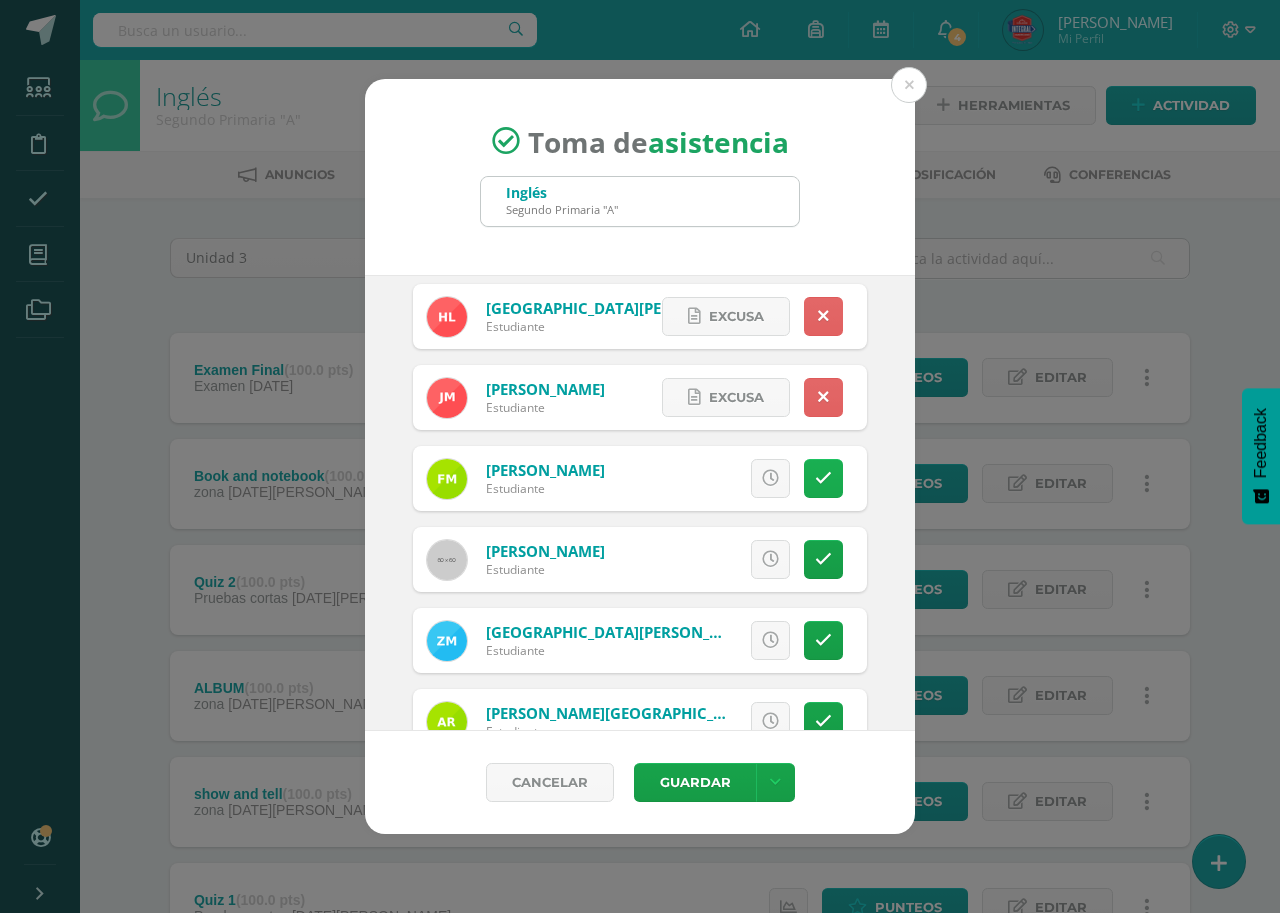 click at bounding box center [823, 478] 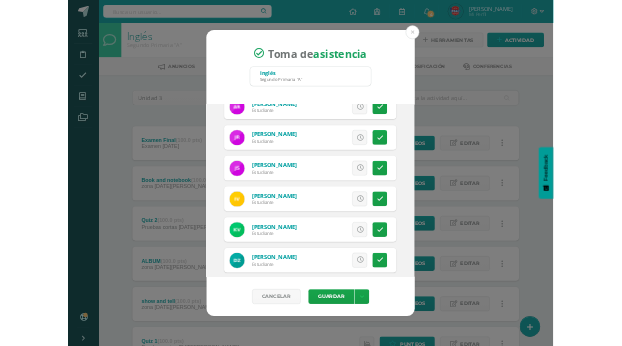scroll, scrollTop: 1919, scrollLeft: 0, axis: vertical 